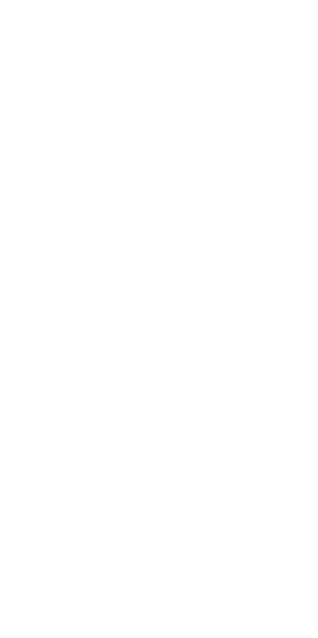 scroll, scrollTop: 0, scrollLeft: 0, axis: both 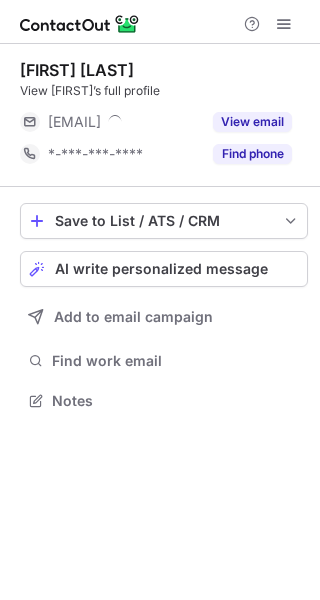 click on "[FIRST] [LAST] View email [EMAIL] [PHONE] Find phone" at bounding box center [164, 115] 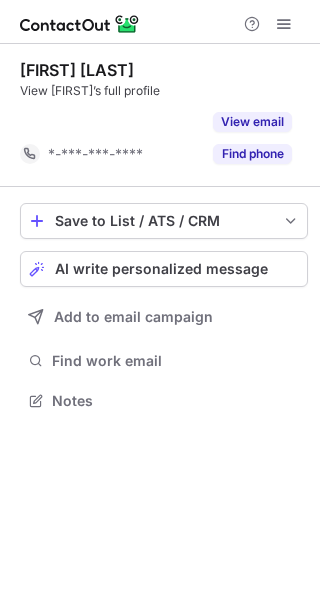 scroll, scrollTop: 355, scrollLeft: 320, axis: both 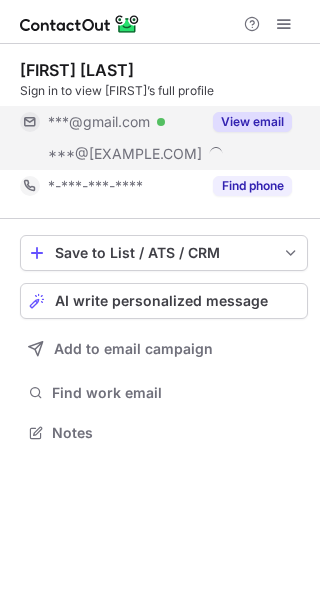 click on "View email" at bounding box center (252, 122) 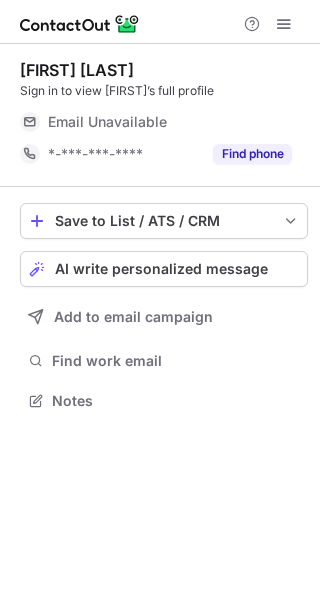 scroll, scrollTop: 0, scrollLeft: 0, axis: both 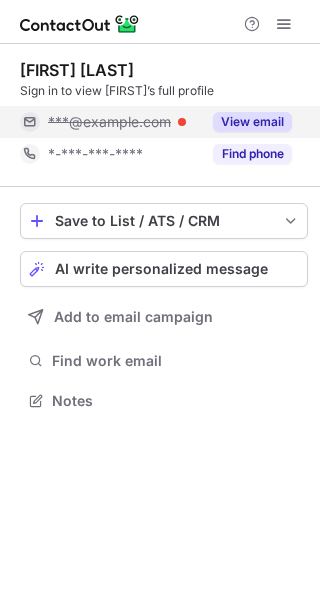 click on "View email" at bounding box center (252, 122) 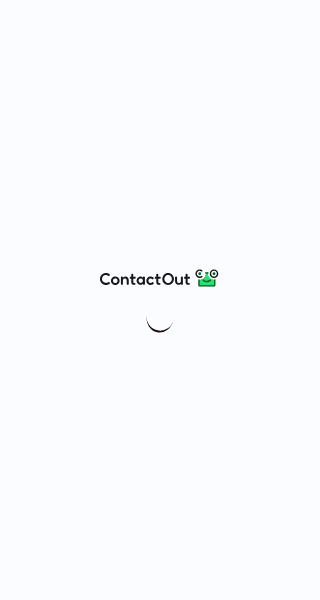scroll, scrollTop: 0, scrollLeft: 0, axis: both 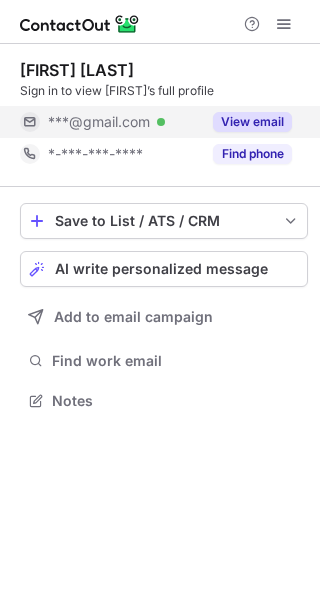 click on "View email" at bounding box center [246, 122] 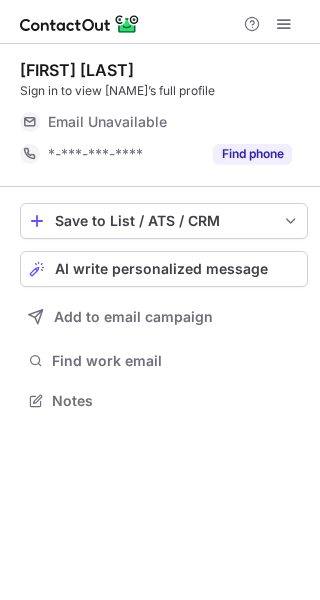 scroll, scrollTop: 0, scrollLeft: 0, axis: both 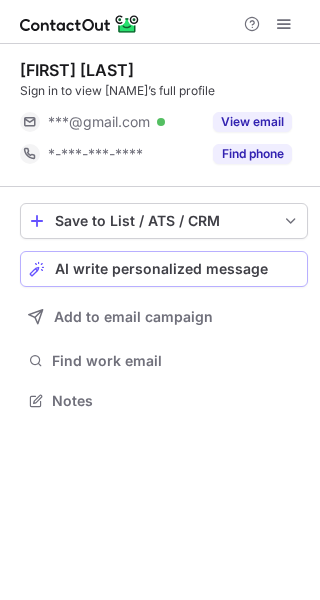 click on "AI write personalized message" at bounding box center [161, 269] 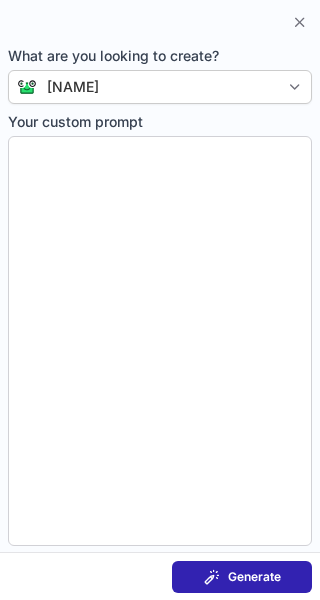 type on "**********" 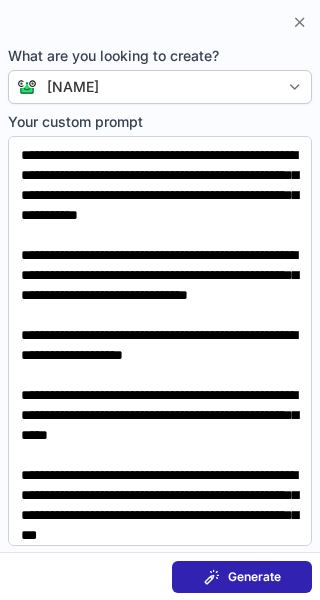 click on "Generate" at bounding box center (254, 577) 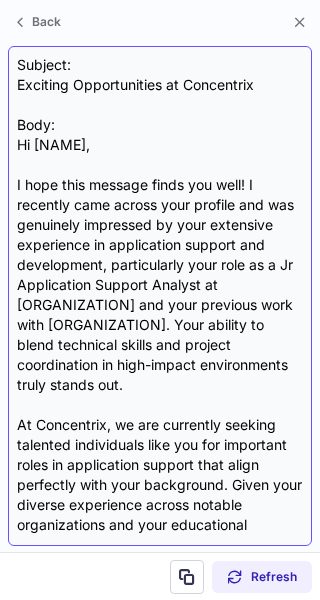 click on "Subject: Exciting Opportunities at Concentrix Body: Hi [NAME], I hope this message finds you well! I recently came across your profile and was genuinely impressed by your extensive experience in application support and development, particularly your role as a Jr Application Support Analyst at [ORGANIZATION] and your previous work with [ORGANIZATION]. Your ability to blend technical skills and project coordination in high-impact environments truly stands out. At Concentrix, we are currently seeking talented individuals like you for important roles in application support that align perfectly with your background. Given your diverse experience across notable organizations and your educational achievements, I believe this could be a fantastic next step in your career. Looking forward to hearing from you! Best regards,  {Your Name}  Senior Recruiter  Concentrix" at bounding box center [160, 296] 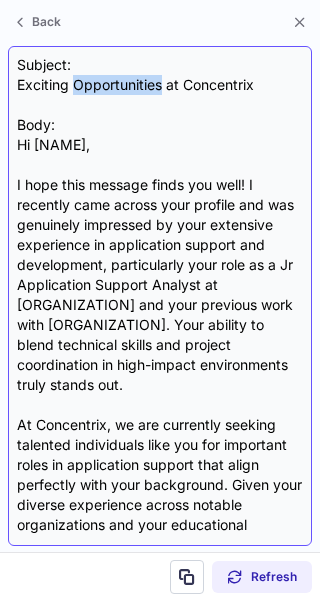 click on "Subject: Exciting Opportunities at Concentrix Body: Hi [NAME], I hope this message finds you well! I recently came across your profile and was genuinely impressed by your extensive experience in application support and development, particularly your role as a Jr Application Support Analyst at [ORGANIZATION] and your previous work with [ORGANIZATION]. Your ability to blend technical skills and project coordination in high-impact environments truly stands out. At Concentrix, we are currently seeking talented individuals like you for important roles in application support that align perfectly with your background. Given your diverse experience across notable organizations and your educational achievements, I believe this could be a fantastic next step in your career. Looking forward to hearing from you! Best regards,  {Your Name}  Senior Recruiter  Concentrix" at bounding box center [160, 296] 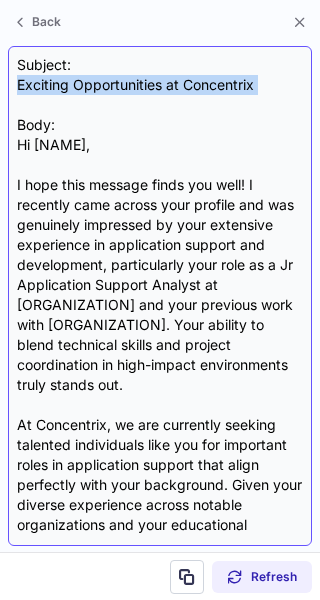 click on "Subject: Exciting Opportunities at Concentrix Body: Hi [NAME], I hope this message finds you well! I recently came across your profile and was genuinely impressed by your extensive experience in application support and development, particularly your role as a Jr Application Support Analyst at [ORGANIZATION] and your previous work with [ORGANIZATION]. Your ability to blend technical skills and project coordination in high-impact environments truly stands out. At Concentrix, we are currently seeking talented individuals like you for important roles in application support that align perfectly with your background. Given your diverse experience across notable organizations and your educational achievements, I believe this could be a fantastic next step in your career. Looking forward to hearing from you! Best regards,  {Your Name}  Senior Recruiter  Concentrix" at bounding box center [160, 296] 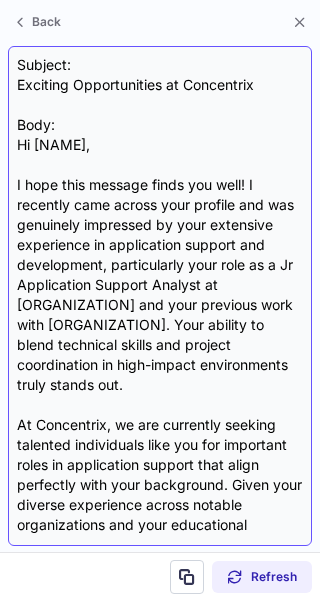 click on "Subject: Exciting Opportunities at Concentrix Body: Hi [NAME], I hope this message finds you well! I recently came across your profile and was genuinely impressed by your extensive experience in application support and development, particularly your role as a Jr Application Support Analyst at [ORGANIZATION] and your previous work with [ORGANIZATION]. Your ability to blend technical skills and project coordination in high-impact environments truly stands out. At Concentrix, we are currently seeking talented individuals like you for important roles in application support that align perfectly with your background. Given your diverse experience across notable organizations and your educational achievements, I believe this could be a fantastic next step in your career. Looking forward to hearing from you! Best regards,  {Your Name}  Senior Recruiter  Concentrix" at bounding box center (160, 296) 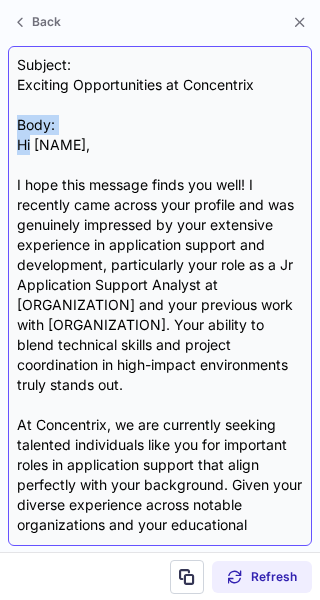 drag, startPoint x: 15, startPoint y: 143, endPoint x: 181, endPoint y: 123, distance: 167.20049 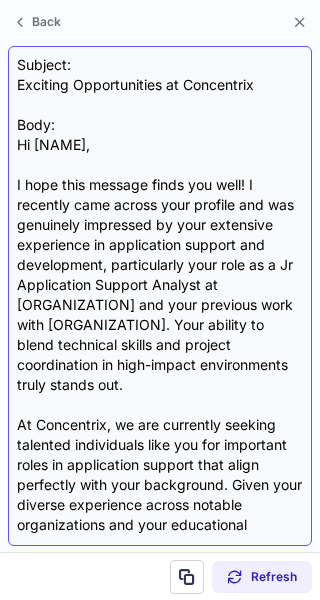 click on "Subject: Exciting Opportunities at Concentrix Body: Hi Harishma, I hope this message finds you well! I recently came across your profile and was genuinely impressed by your extensive experience in application support and development, particularly your role as a Jr Application Support Analyst at Alberta Energy Regulator and your previous work with Westpac Fiji. Your ability to blend technical skills and project coordination in high-impact environments truly stands out. At Concentrix, we are currently seeking talented individuals like you for important roles in application support that align perfectly with your background. Given your diverse experience across notable organizations and your educational achievements, I believe this could be a fantastic next step in your career. Looking forward to hearing from you! Best regards,  {Your Name}  Senior Recruiter  Concentrix" at bounding box center [160, 296] 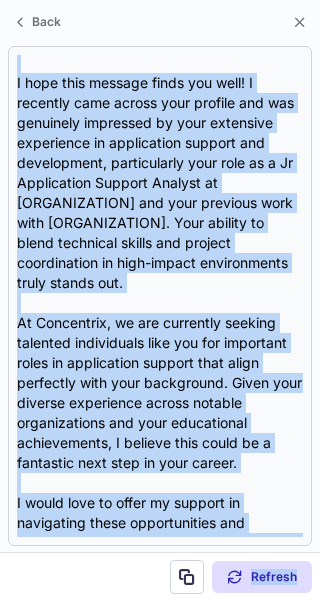 scroll, scrollTop: 338, scrollLeft: 0, axis: vertical 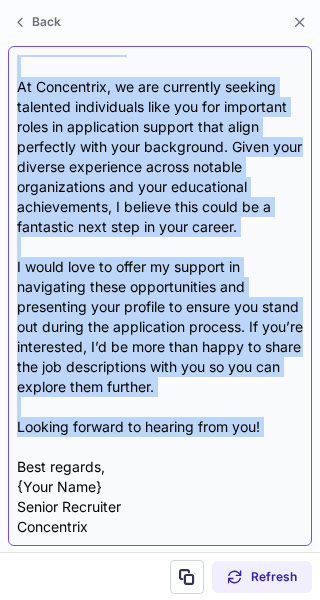 drag, startPoint x: 17, startPoint y: 141, endPoint x: 267, endPoint y: 419, distance: 373.87698 